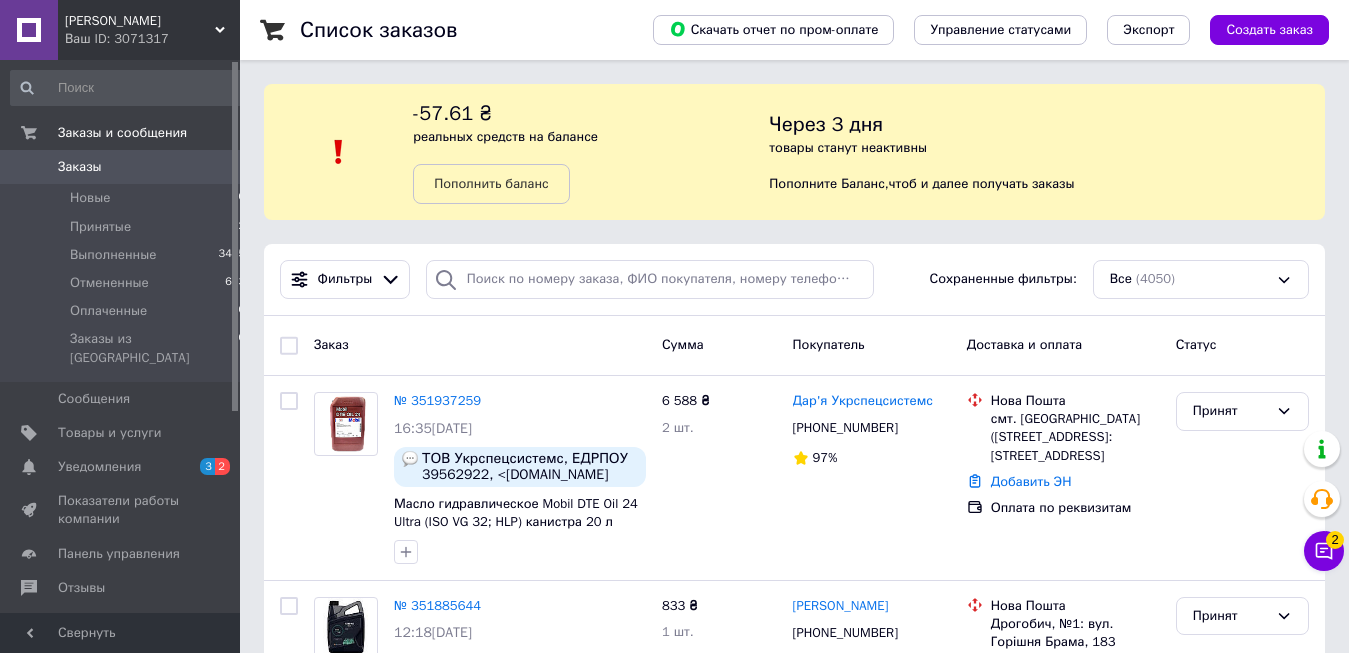 scroll, scrollTop: 0, scrollLeft: 0, axis: both 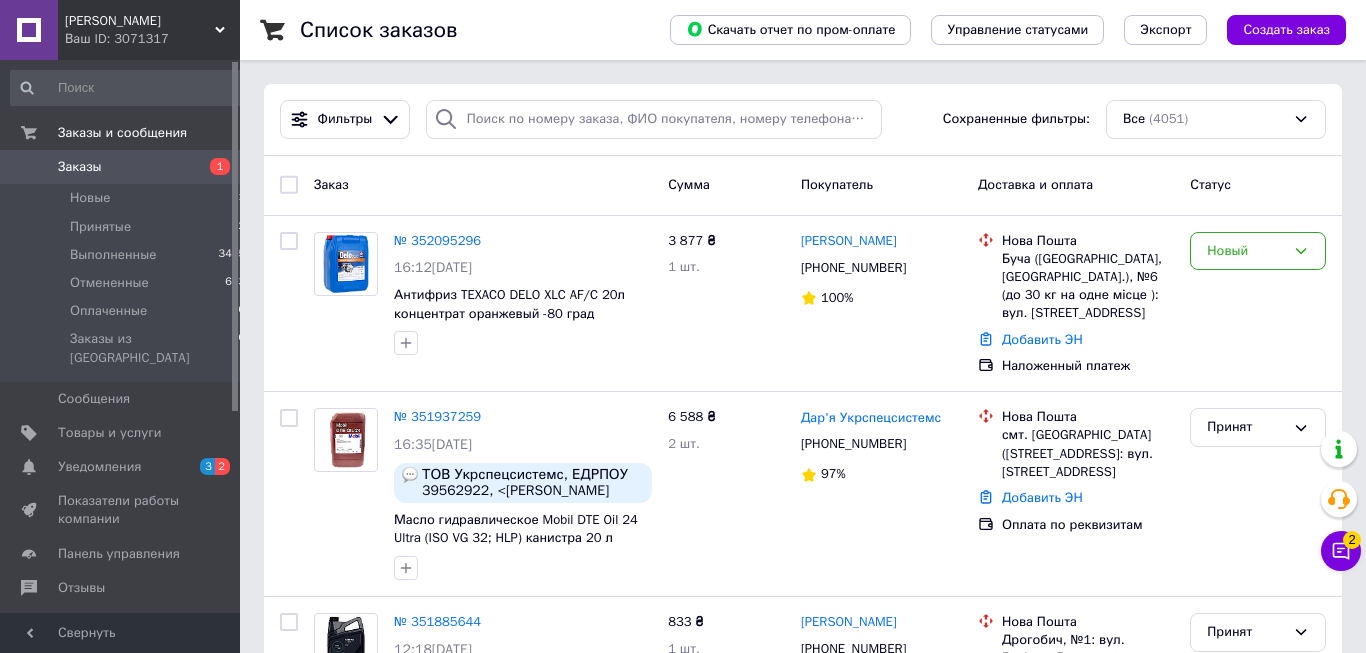 click on "Чат с покупателем 2" at bounding box center (1341, 551) 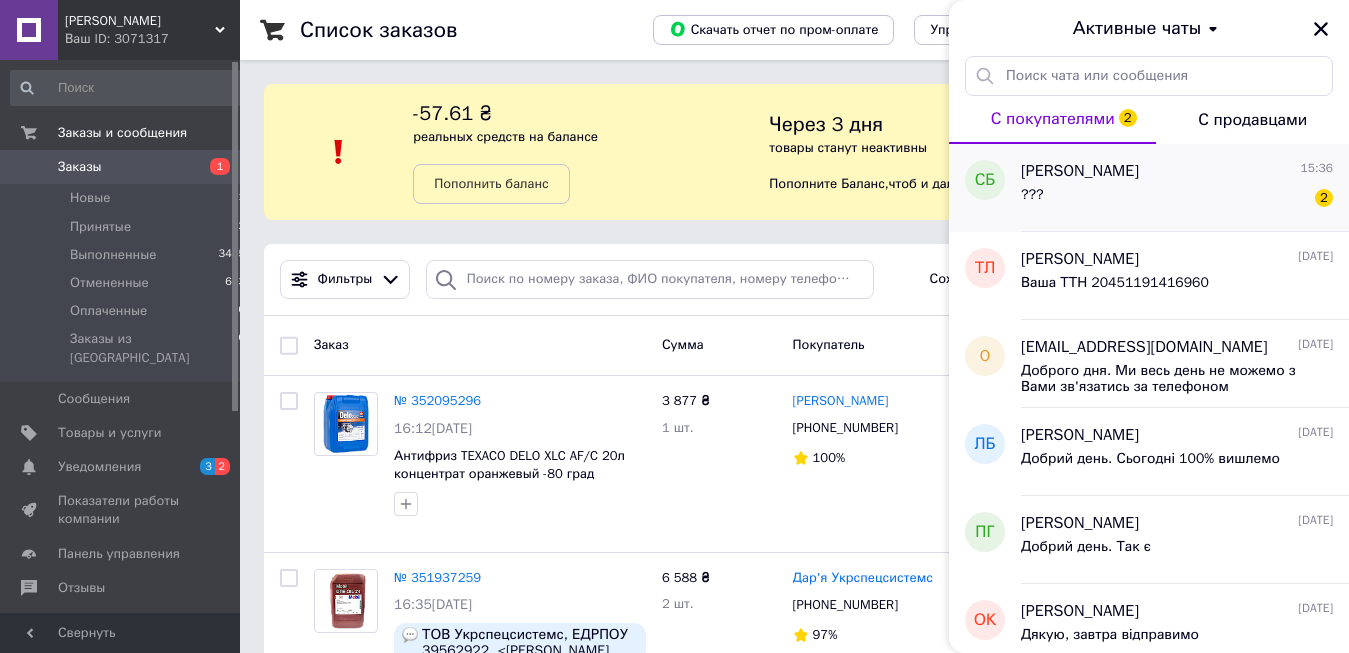click on "[PERSON_NAME]" at bounding box center (1080, 171) 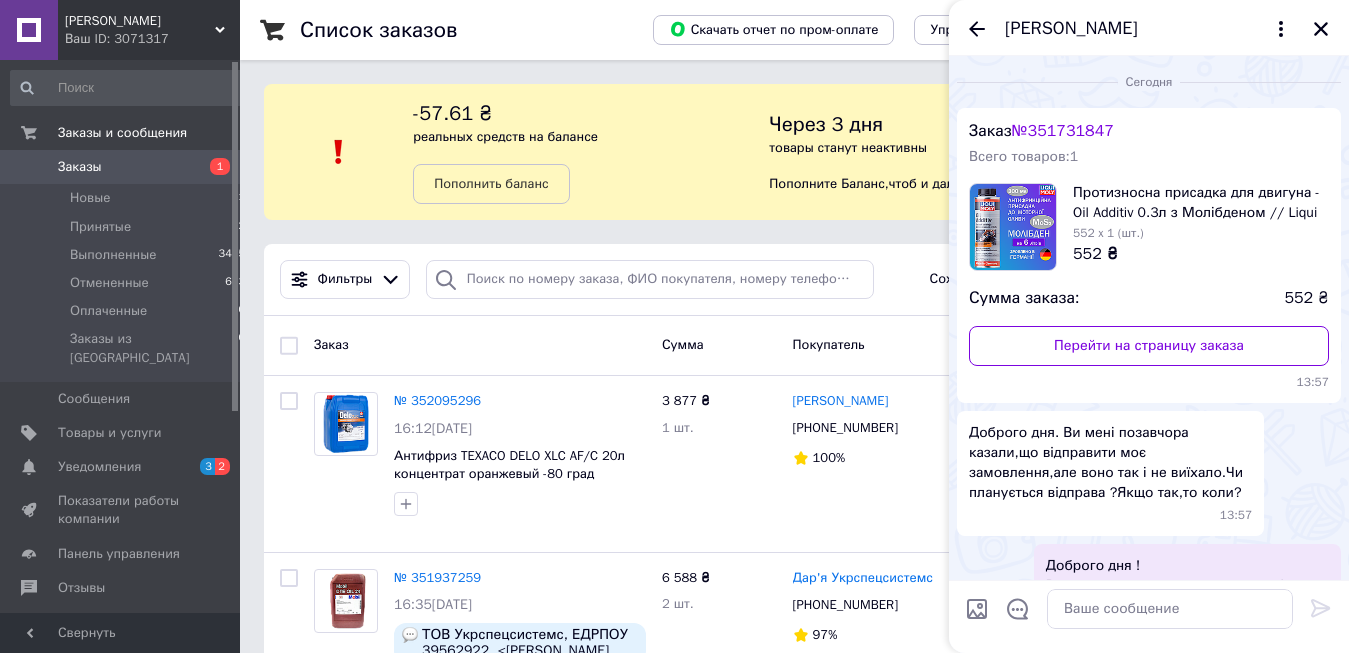 scroll, scrollTop: 279, scrollLeft: 0, axis: vertical 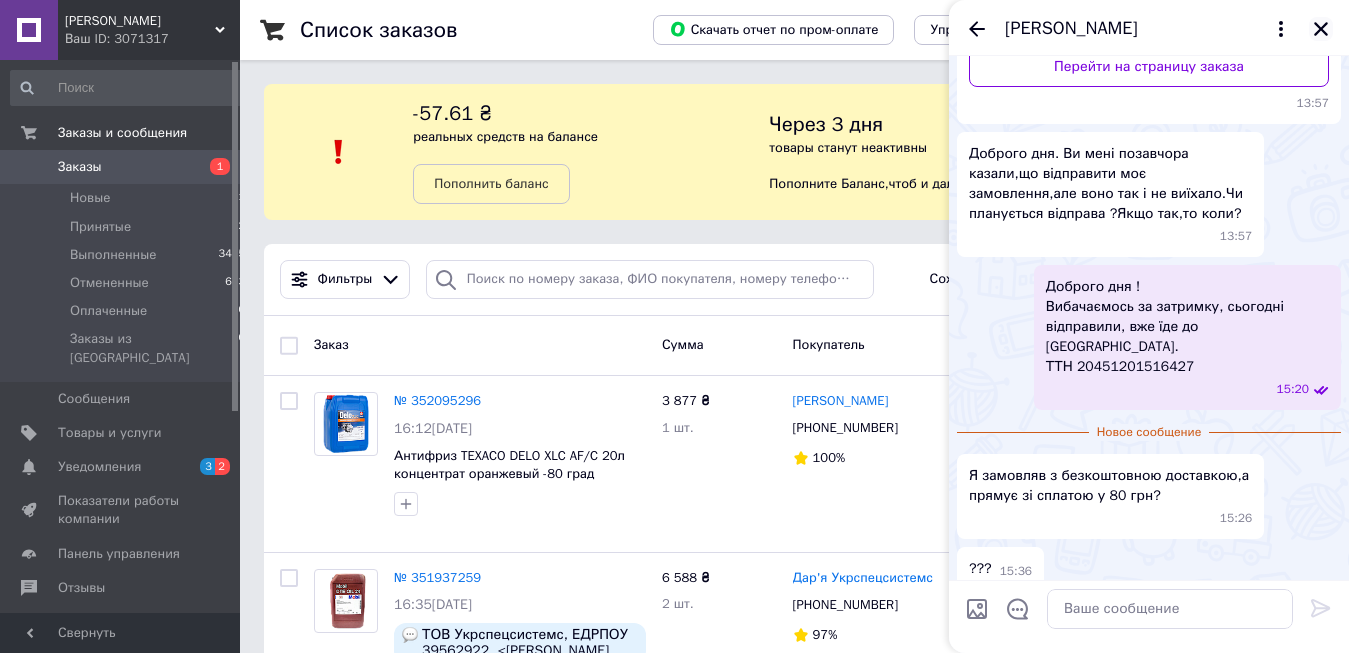 click 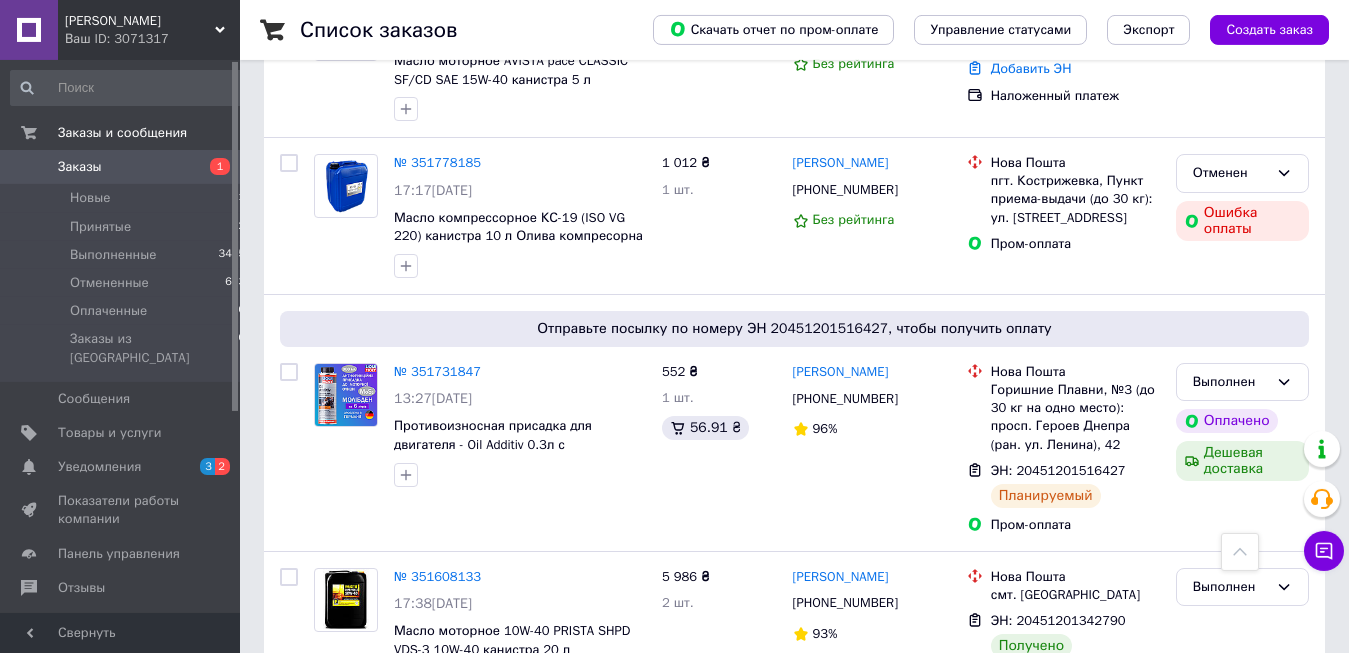 scroll, scrollTop: 816, scrollLeft: 0, axis: vertical 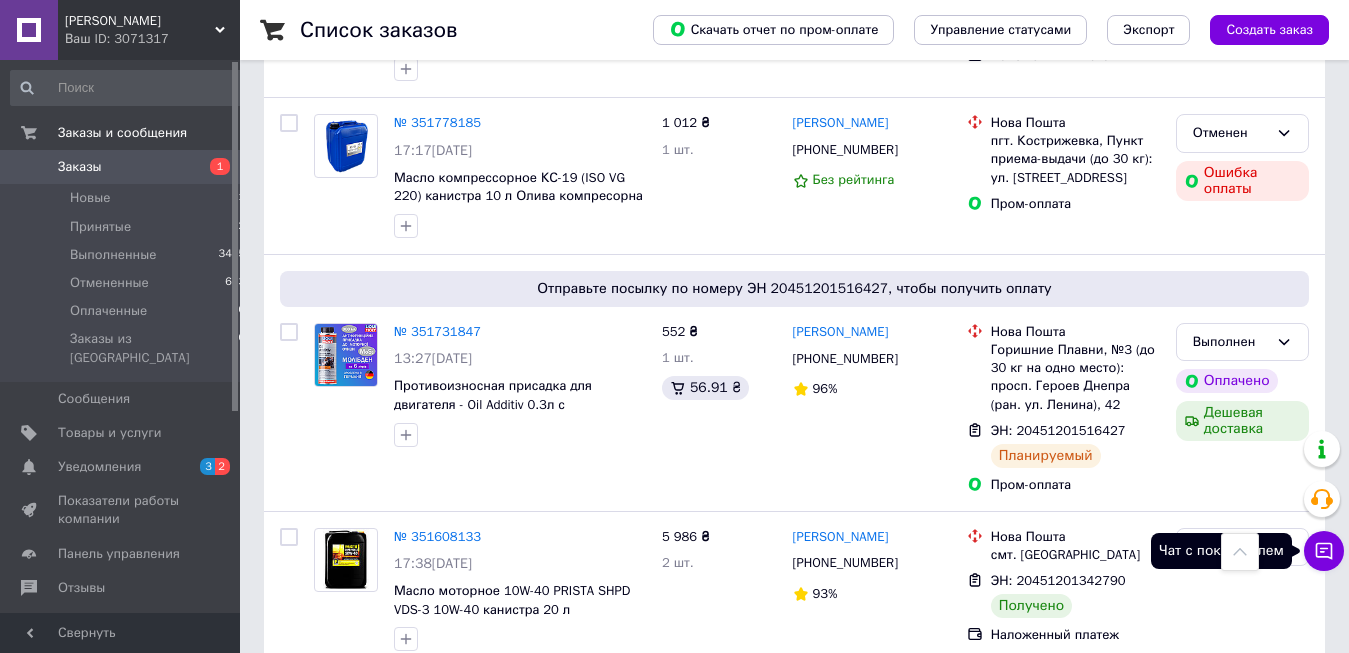 click on "Чат с покупателем" at bounding box center [1324, 551] 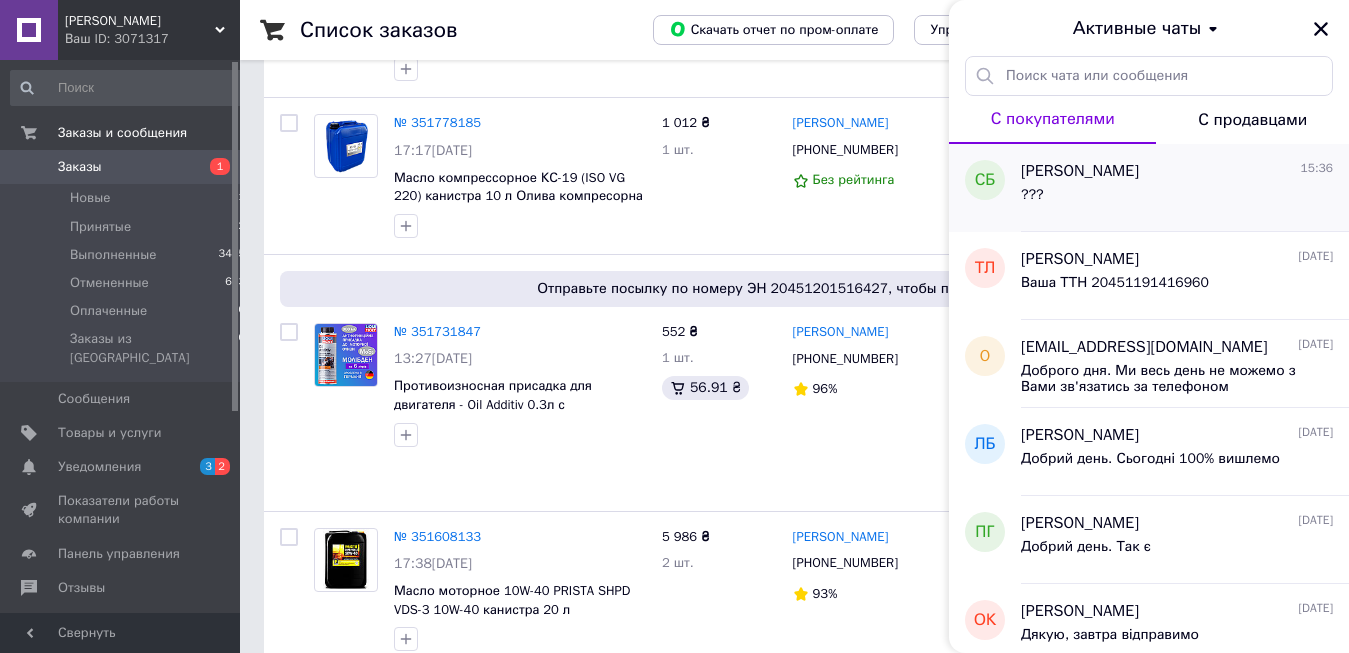click on "???" at bounding box center [1177, 199] 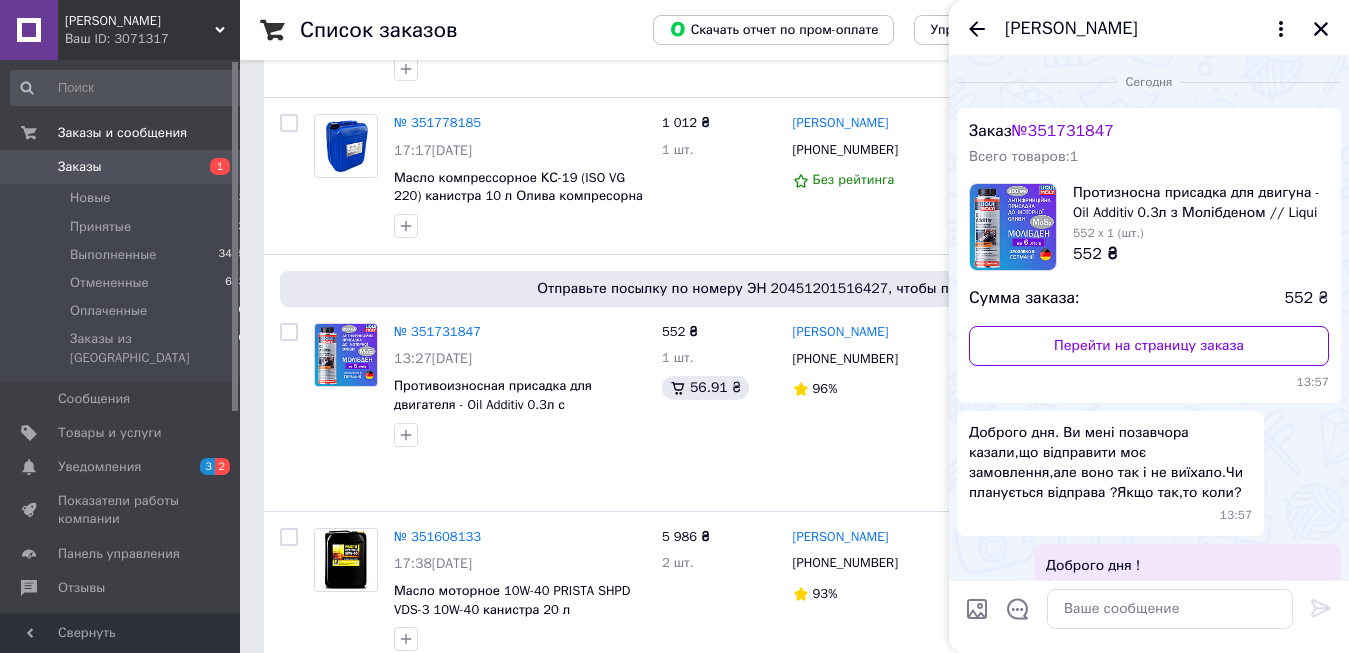 scroll, scrollTop: 243, scrollLeft: 0, axis: vertical 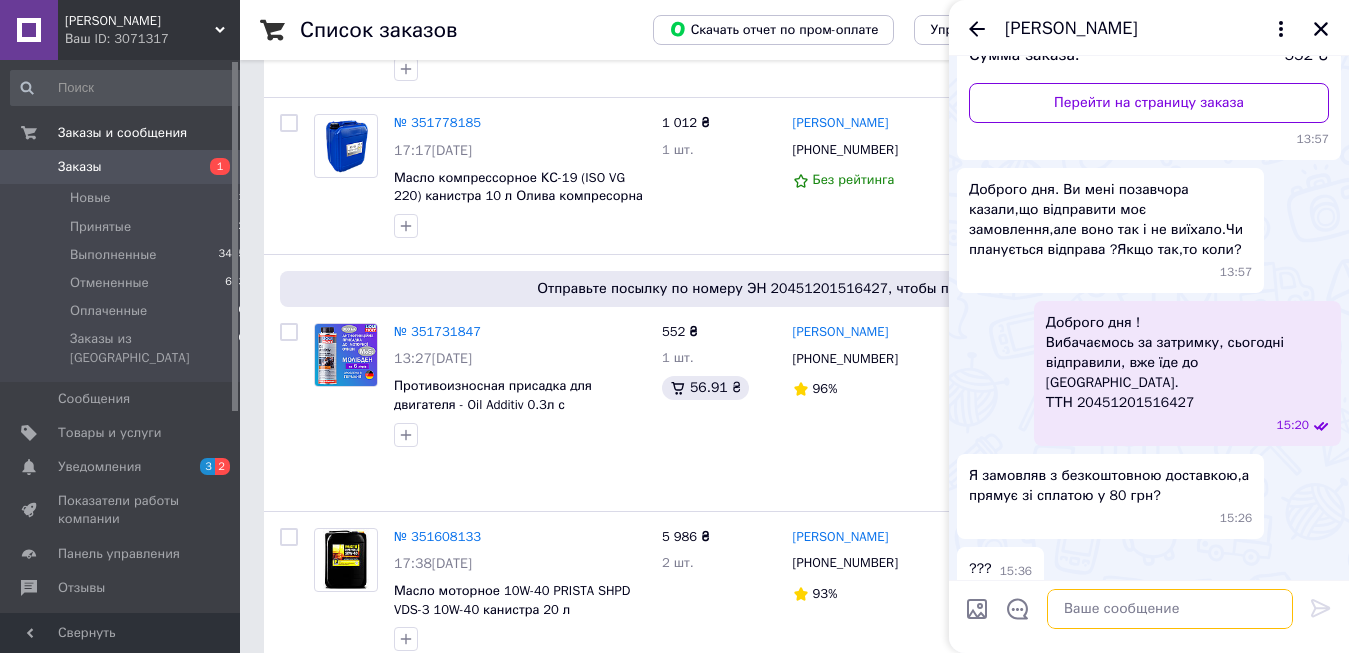 click at bounding box center (1170, 609) 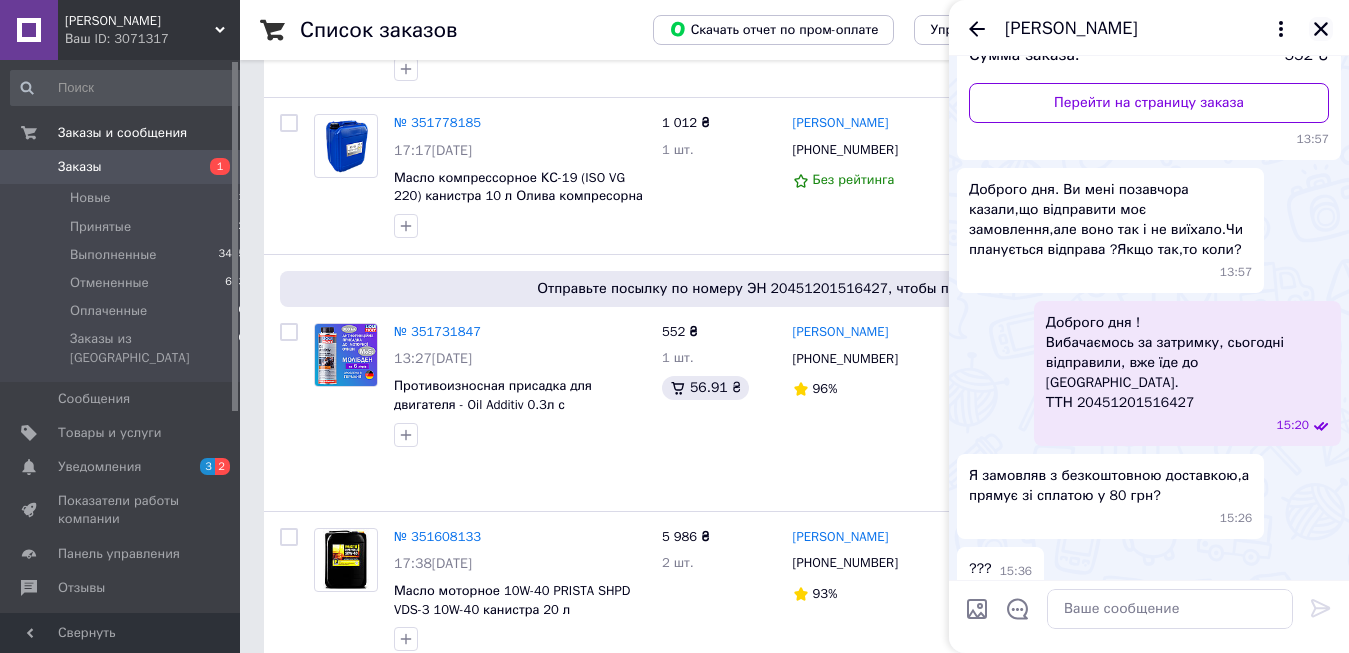 click 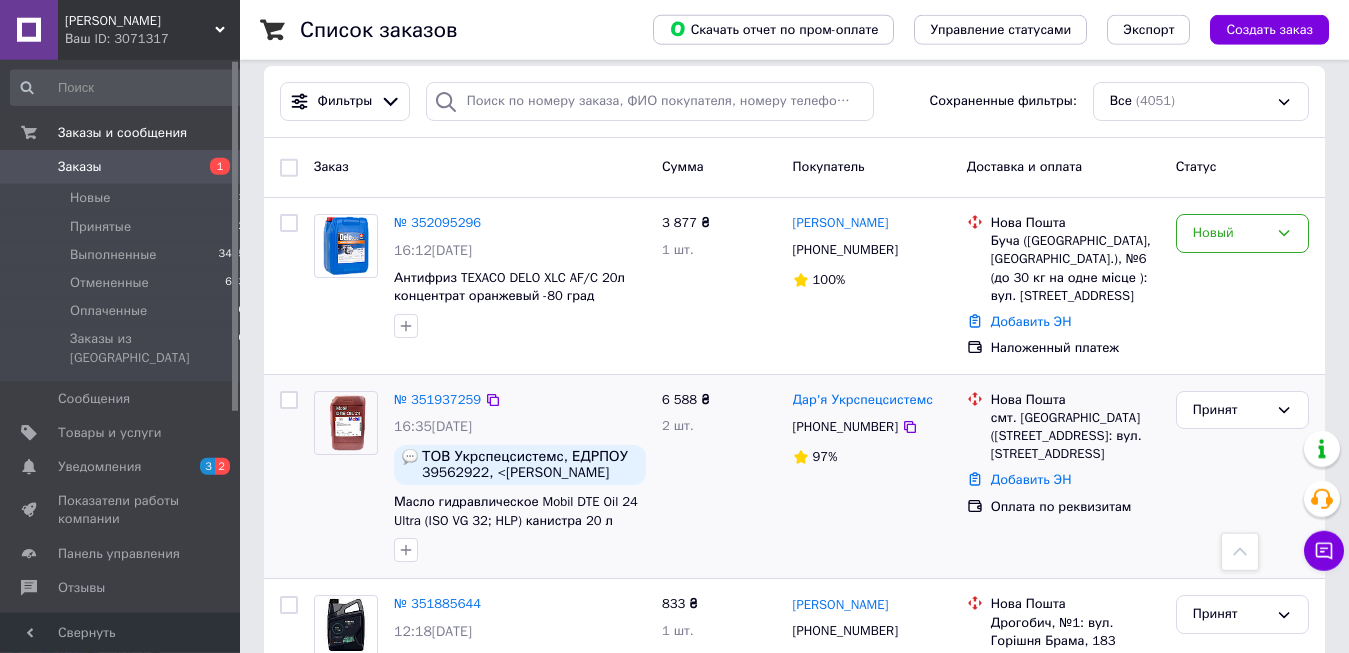 scroll, scrollTop: 0, scrollLeft: 0, axis: both 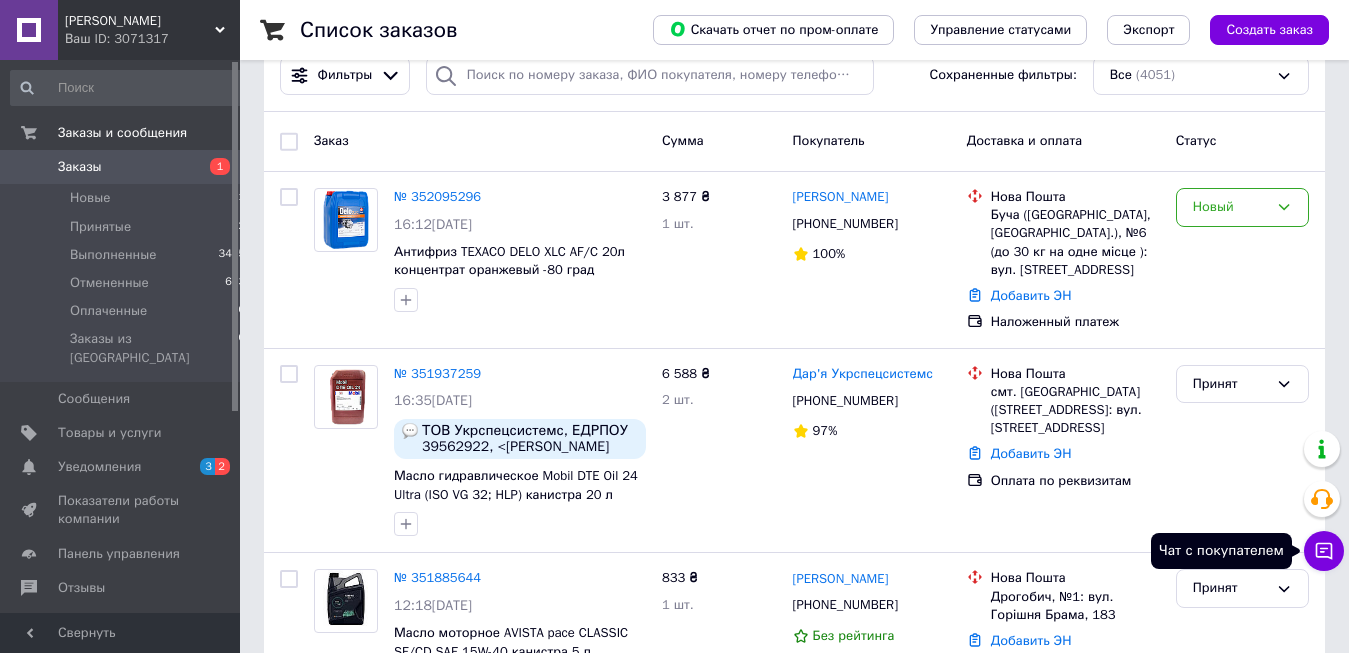 click 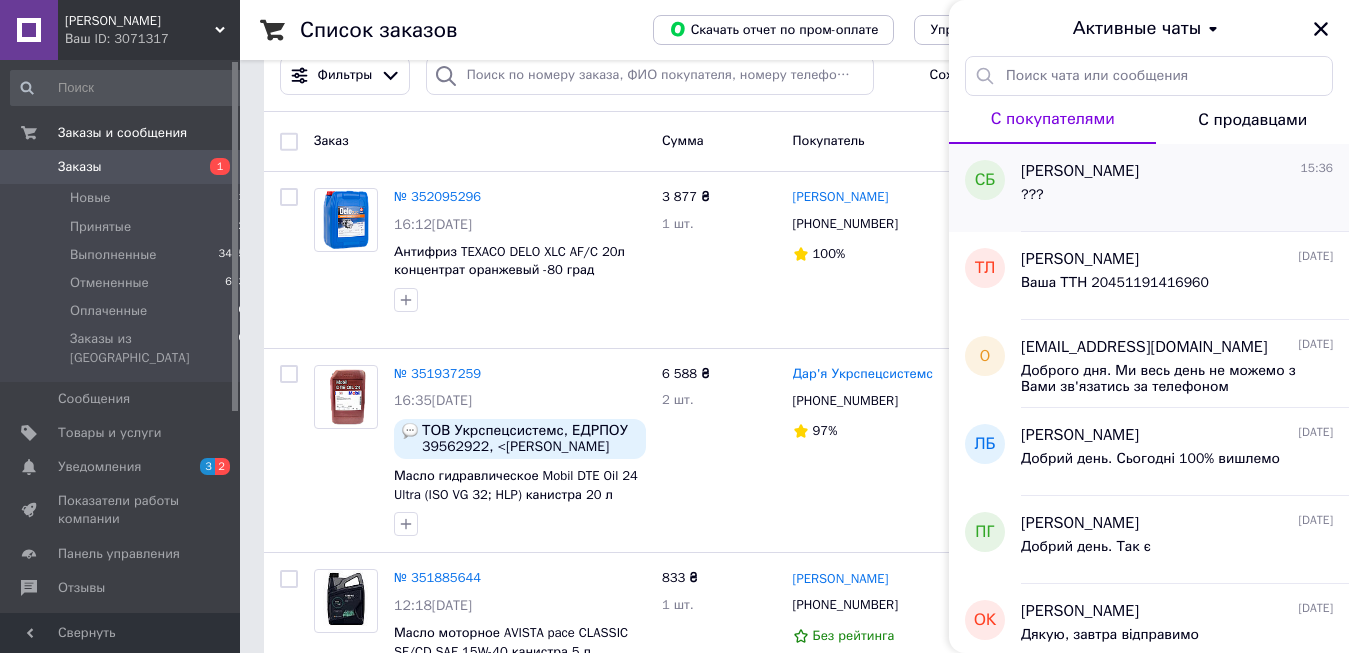 click on "???" at bounding box center (1177, 199) 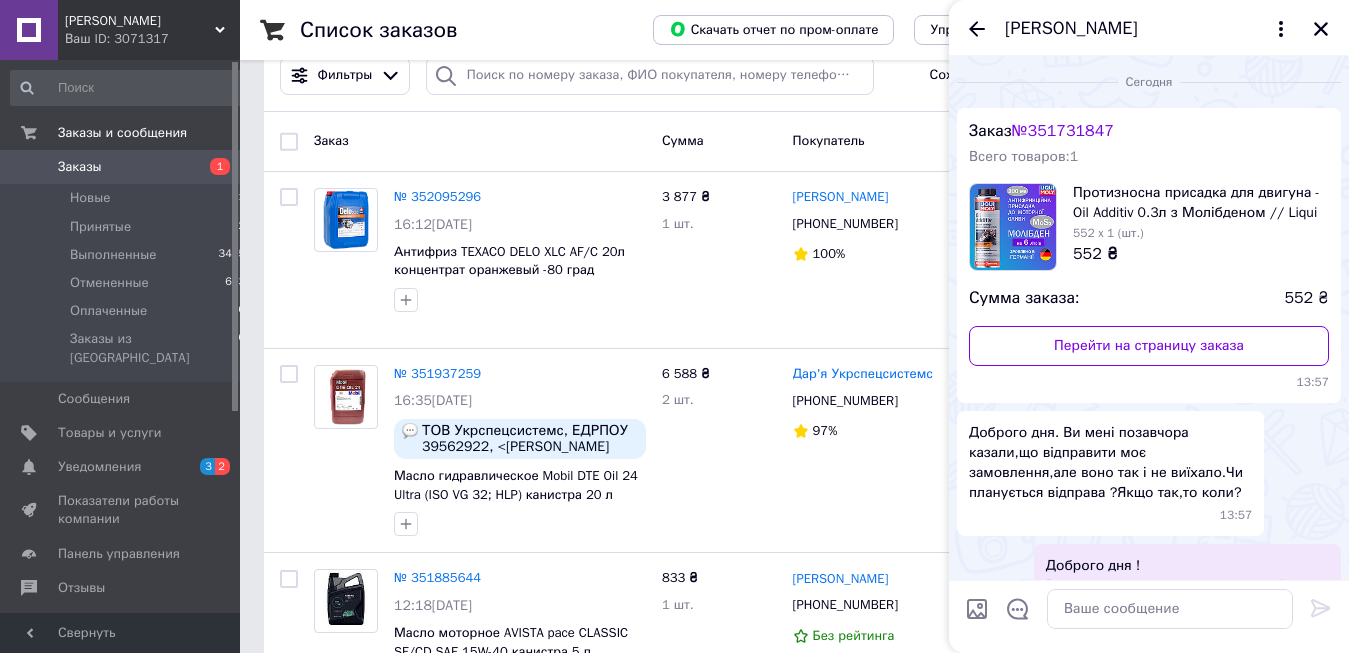 scroll, scrollTop: 243, scrollLeft: 0, axis: vertical 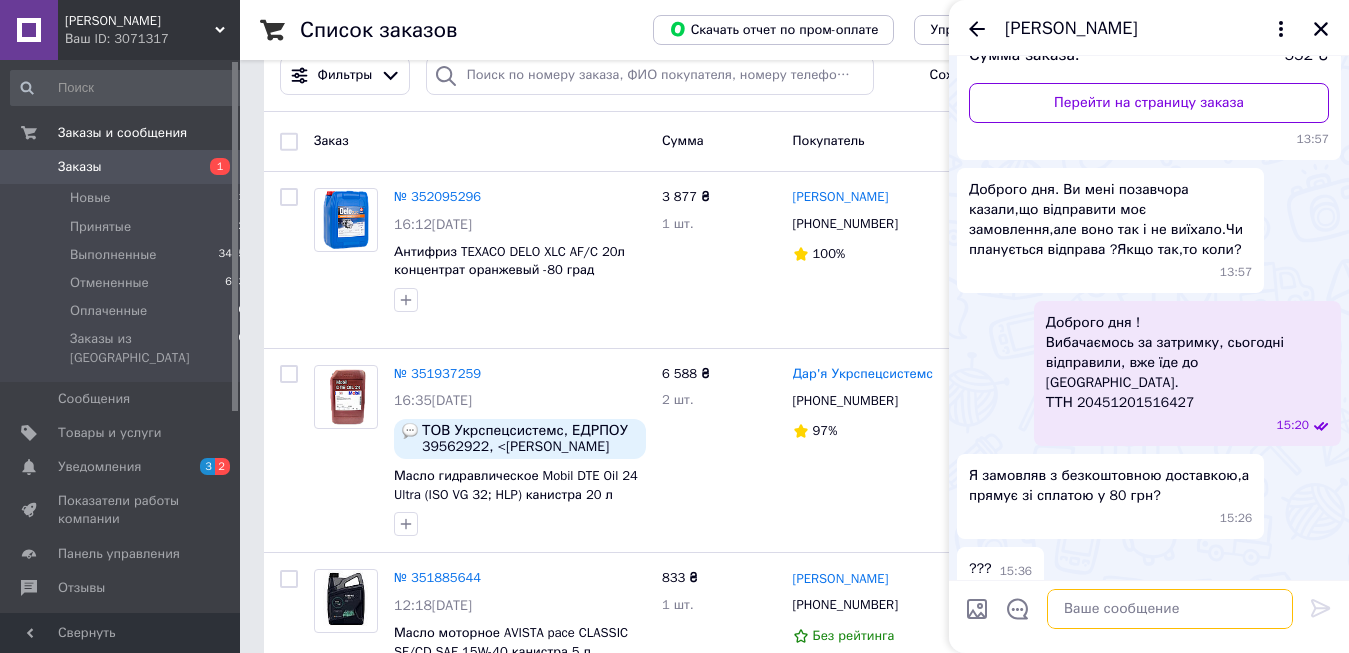 click at bounding box center (1170, 609) 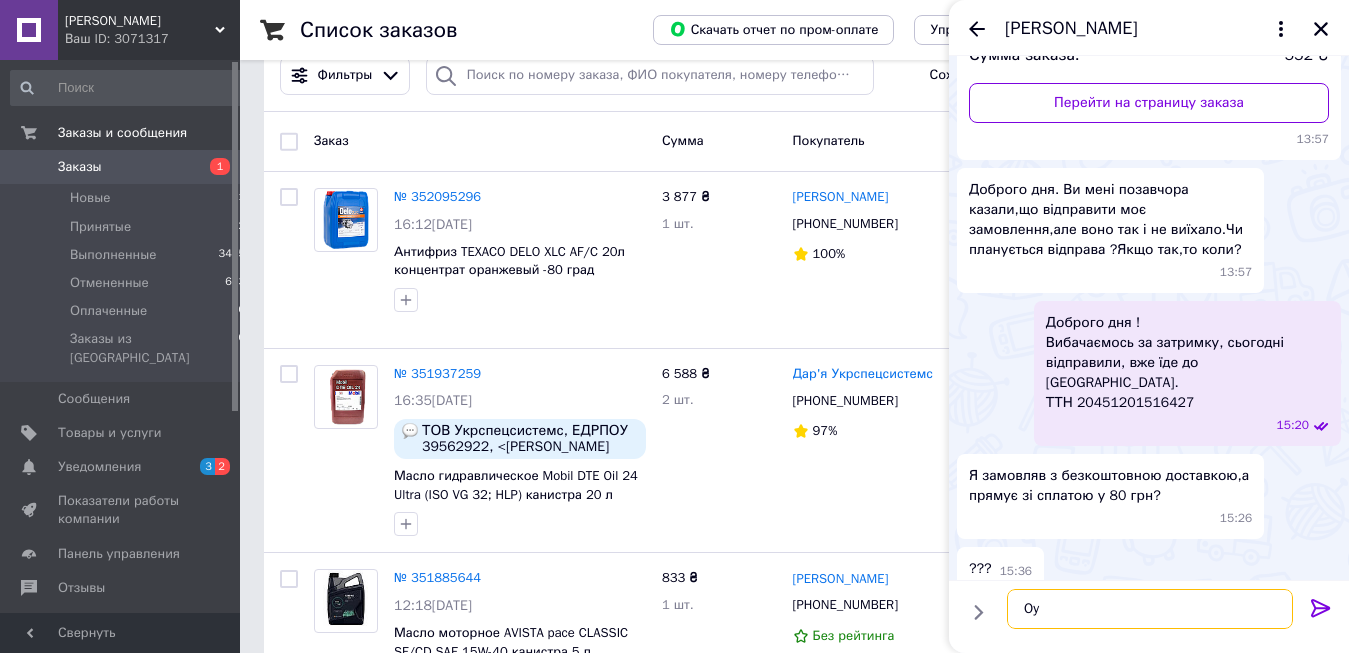 type on "O" 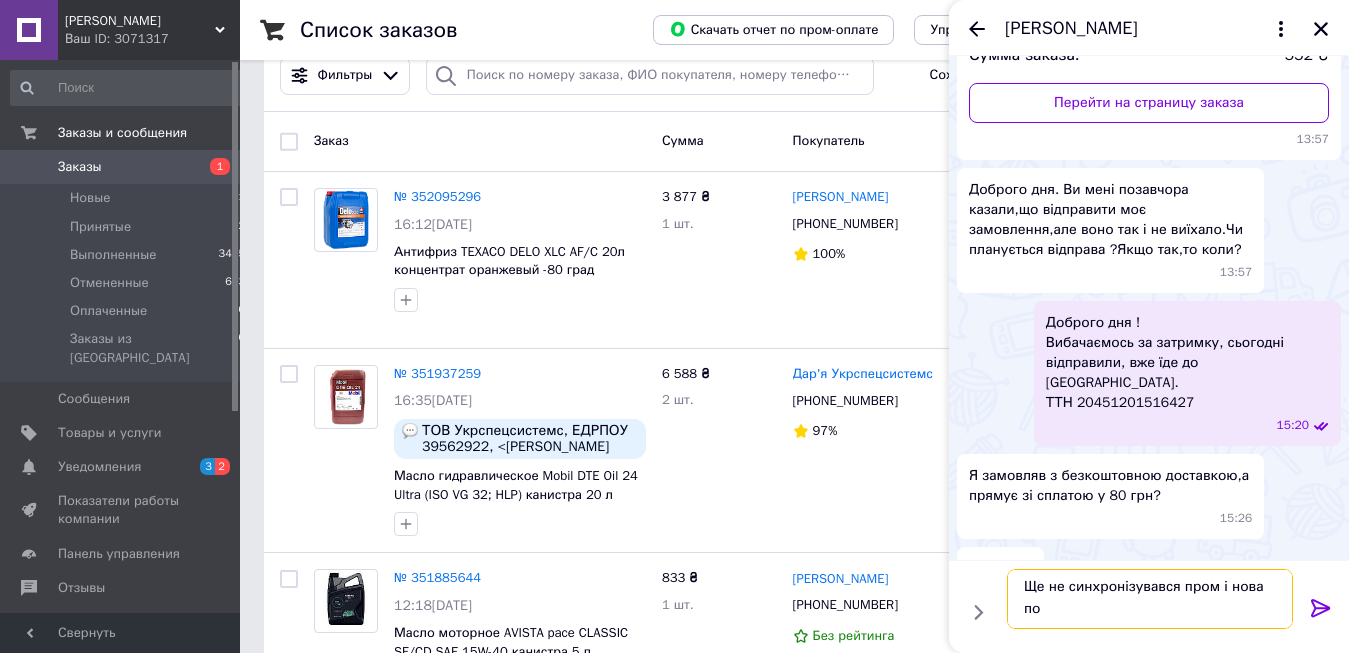 scroll, scrollTop: 2, scrollLeft: 0, axis: vertical 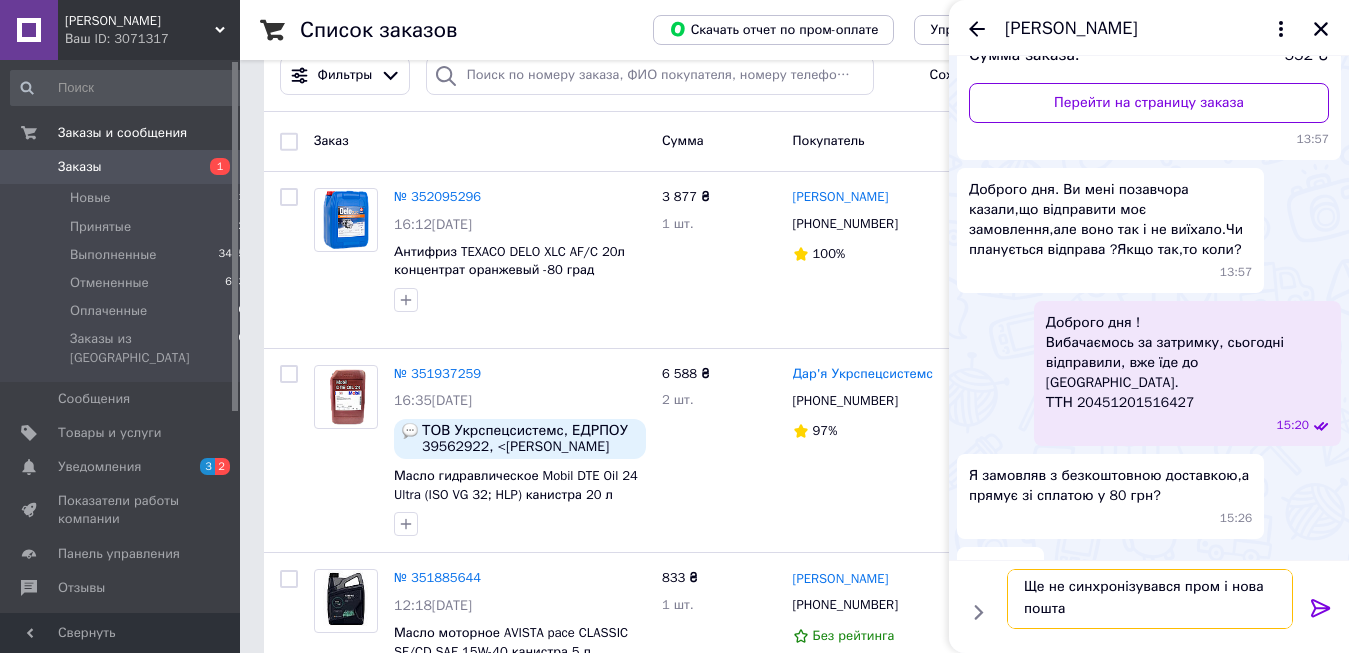 drag, startPoint x: 1170, startPoint y: 589, endPoint x: 1153, endPoint y: 592, distance: 17.262676 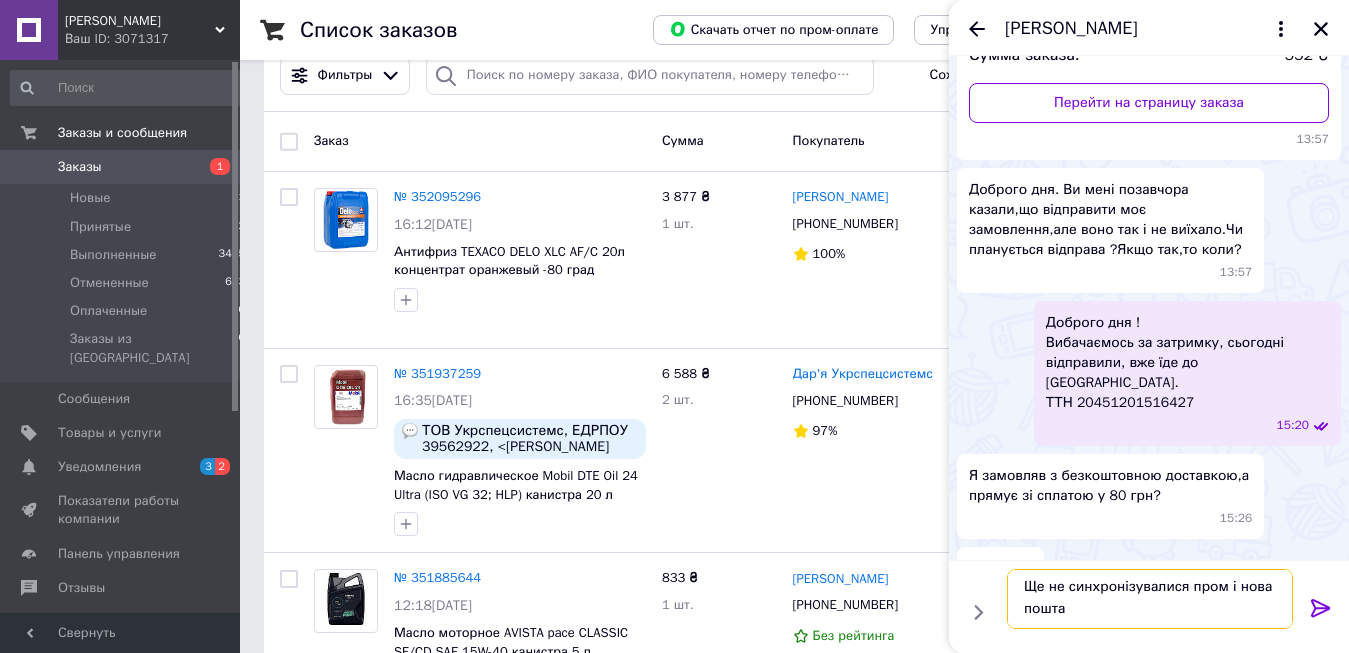 click on "Ще не синхронізувалися пром і нова пошта" at bounding box center (1150, 599) 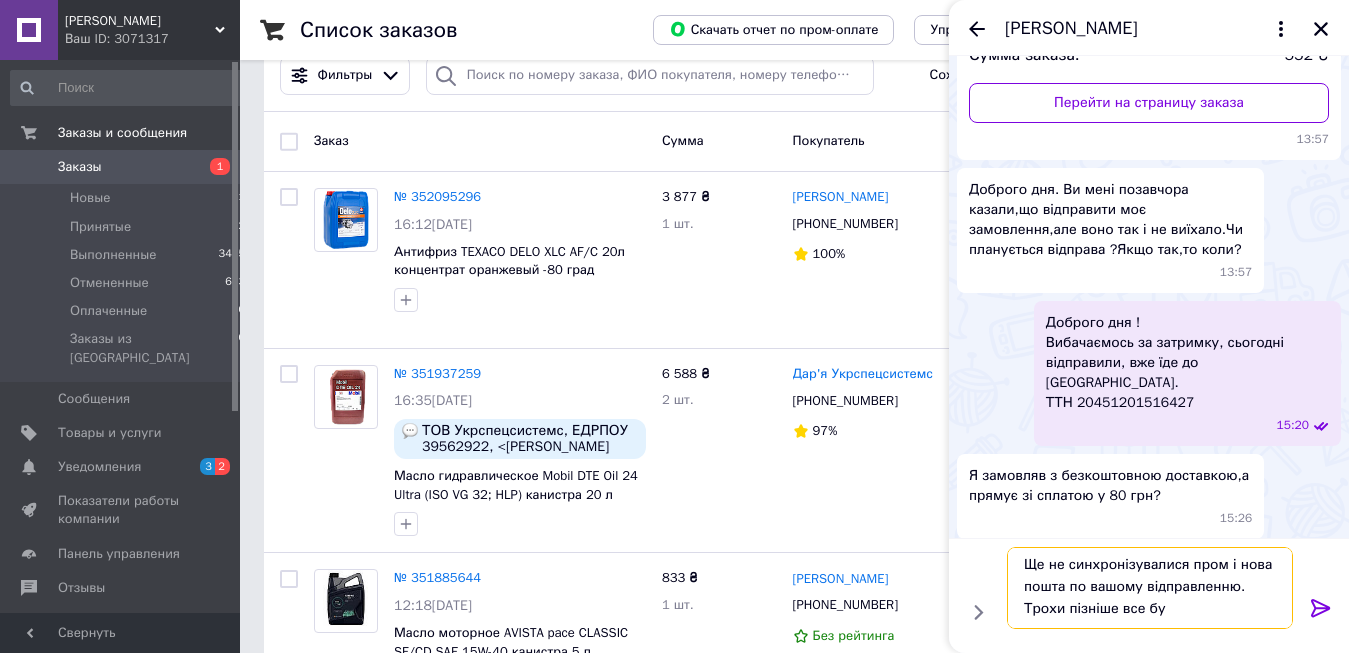 scroll, scrollTop: 15, scrollLeft: 0, axis: vertical 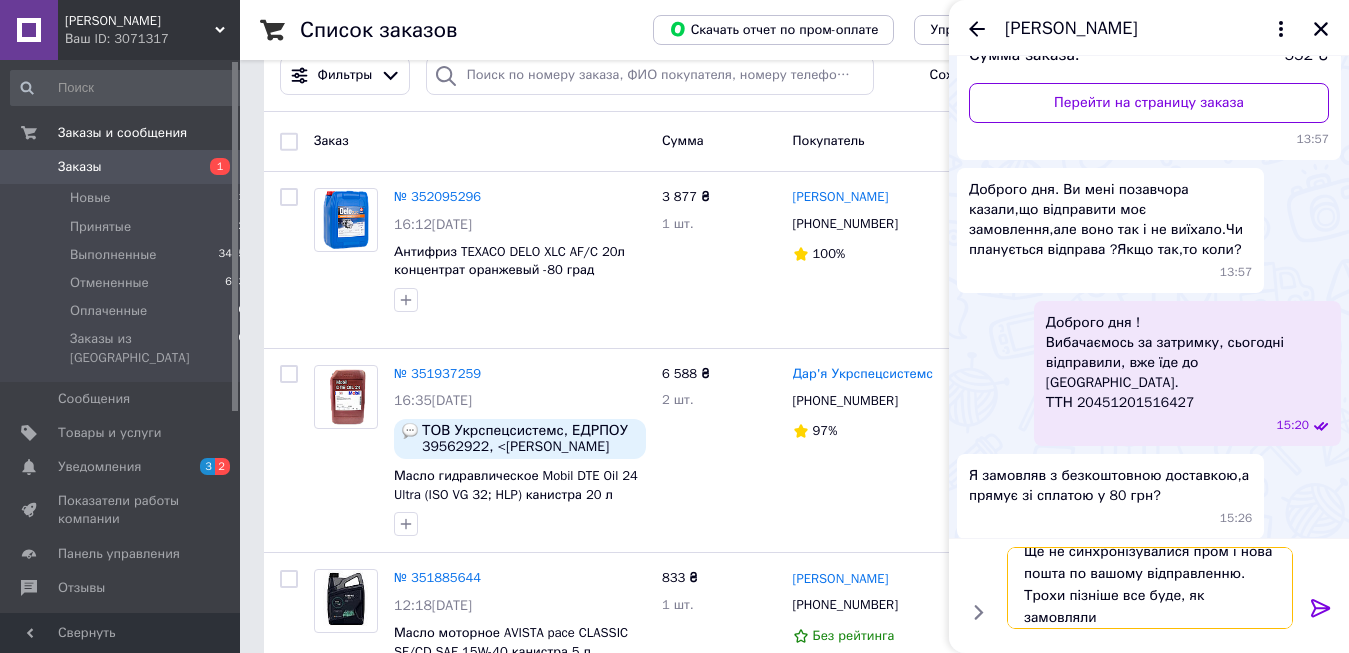 type on "Ще не синхронізувалися пром і нова пошта по вашому відправленню. Трохи пізніше все буде, як замовляли." 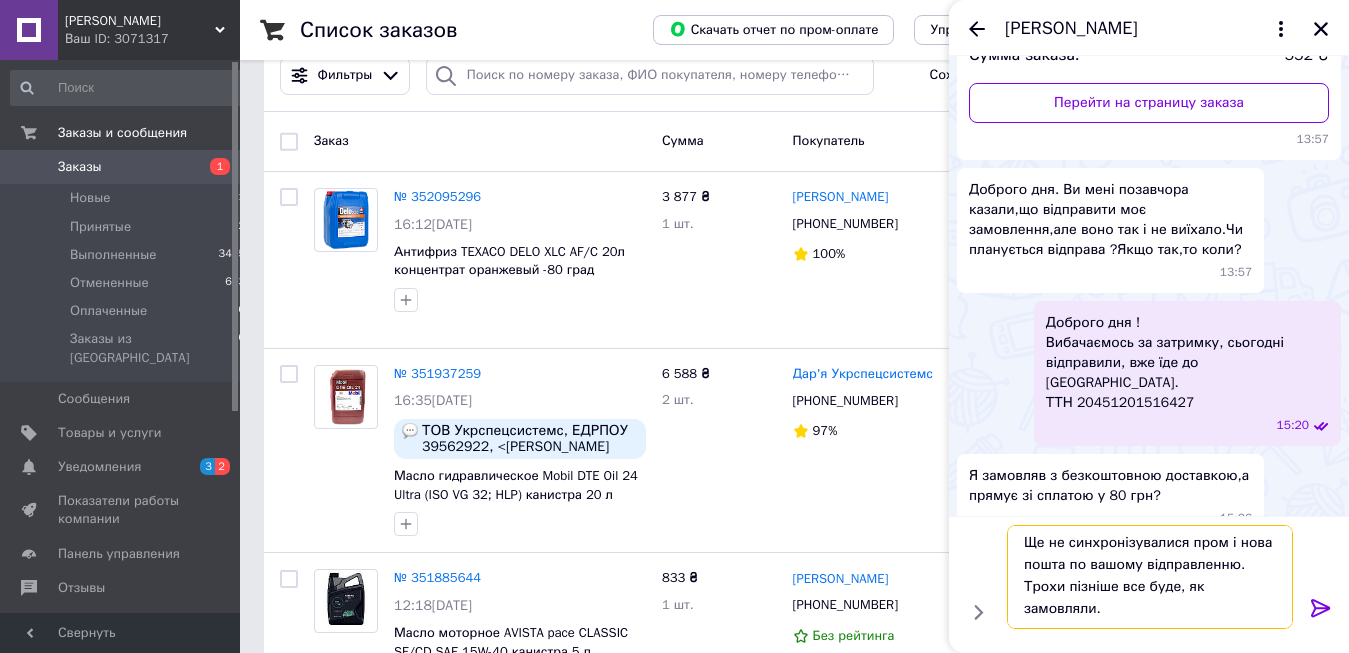 scroll, scrollTop: 2, scrollLeft: 0, axis: vertical 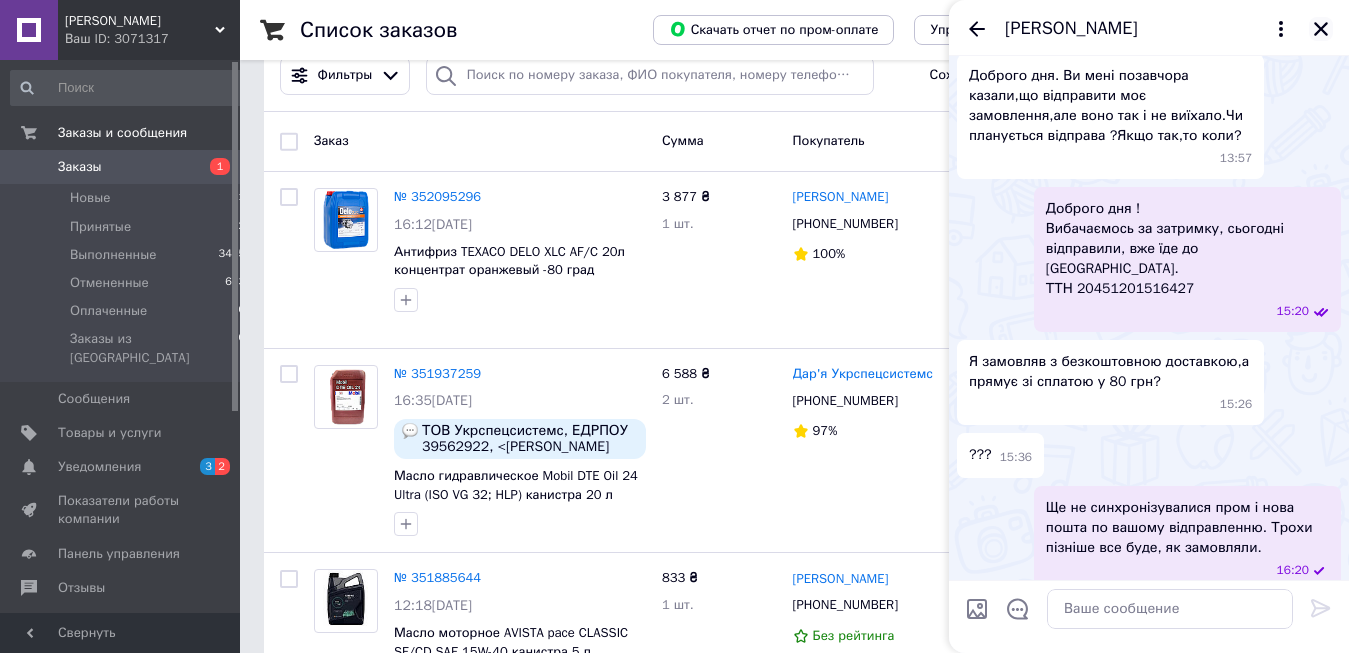 click 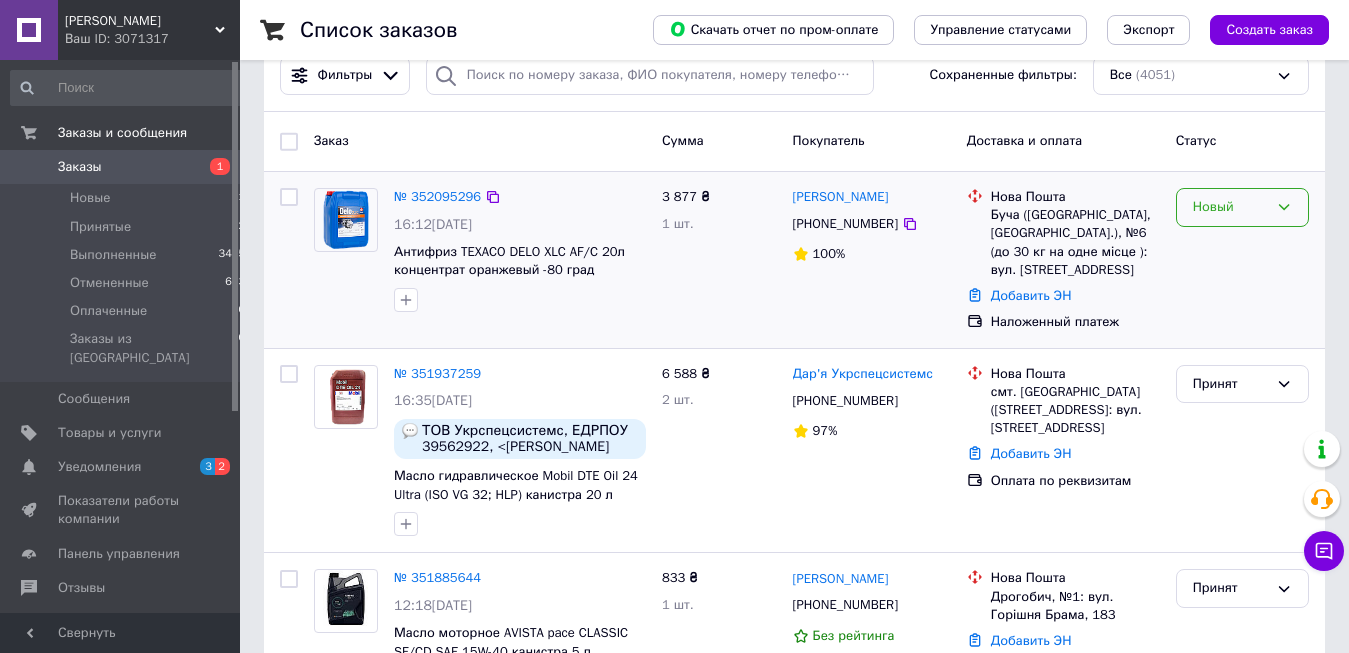 click on "Новый" at bounding box center (1230, 207) 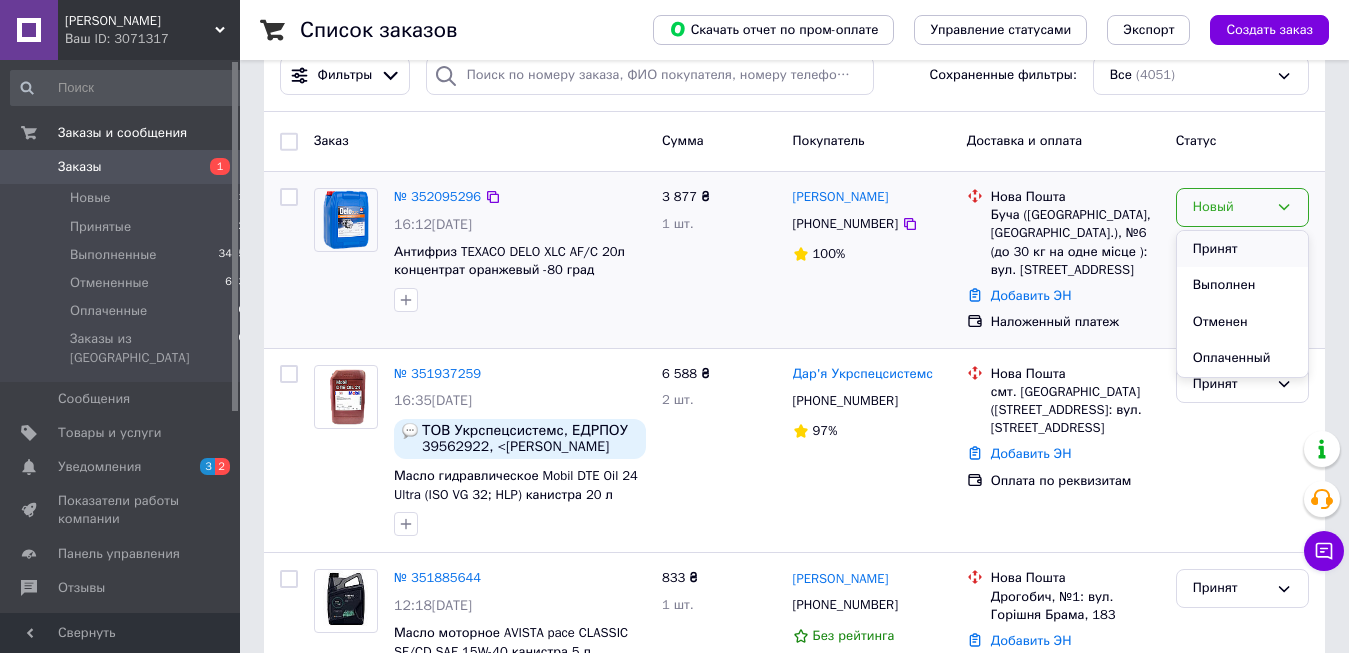 click on "Принят" at bounding box center (1242, 249) 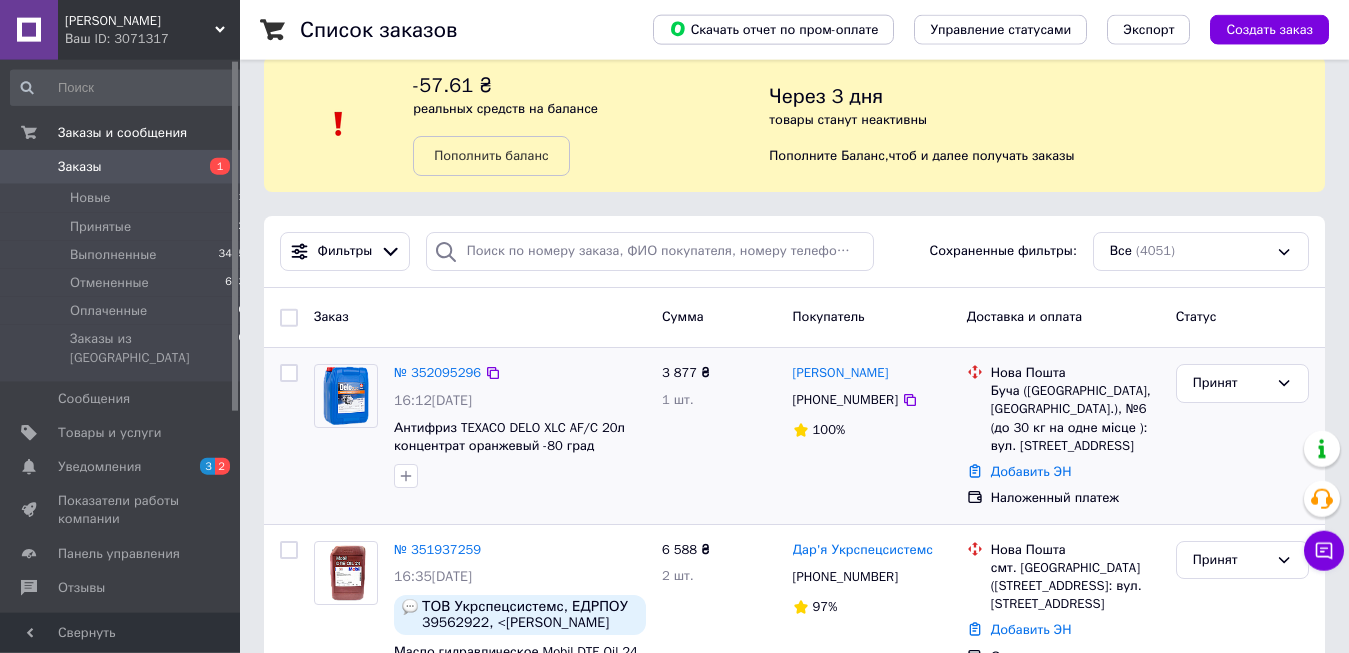 scroll, scrollTop: 0, scrollLeft: 0, axis: both 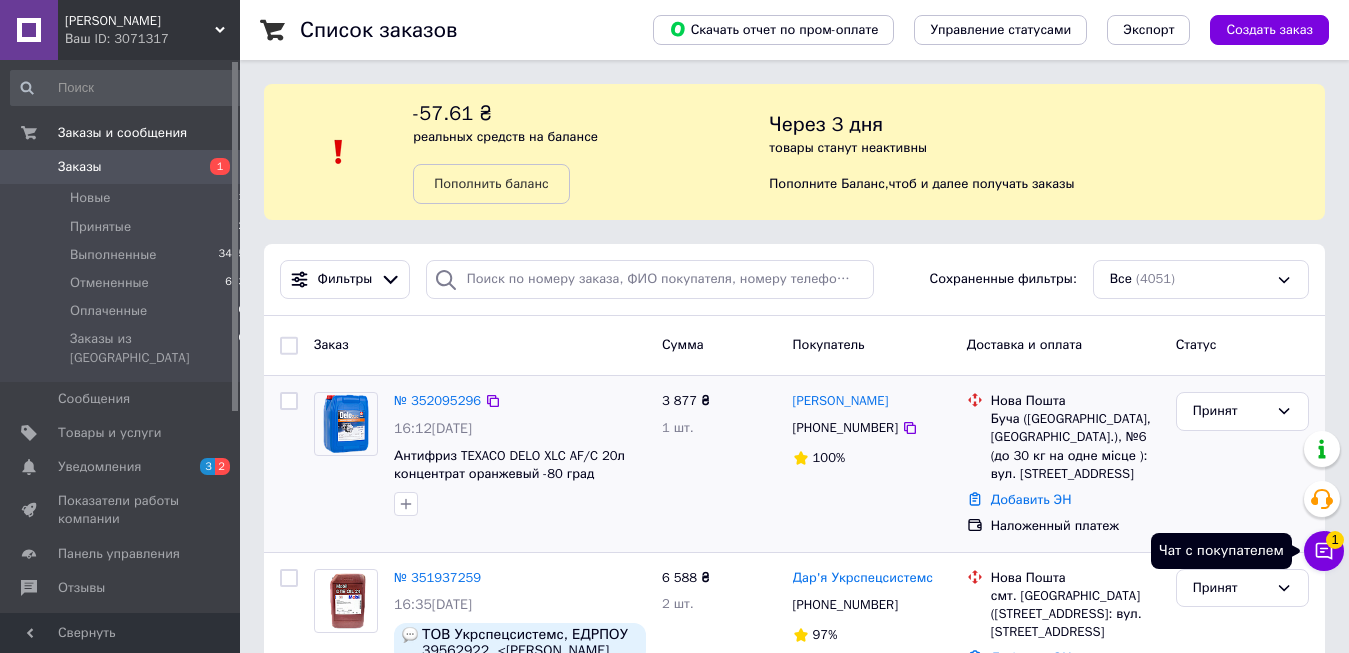 click 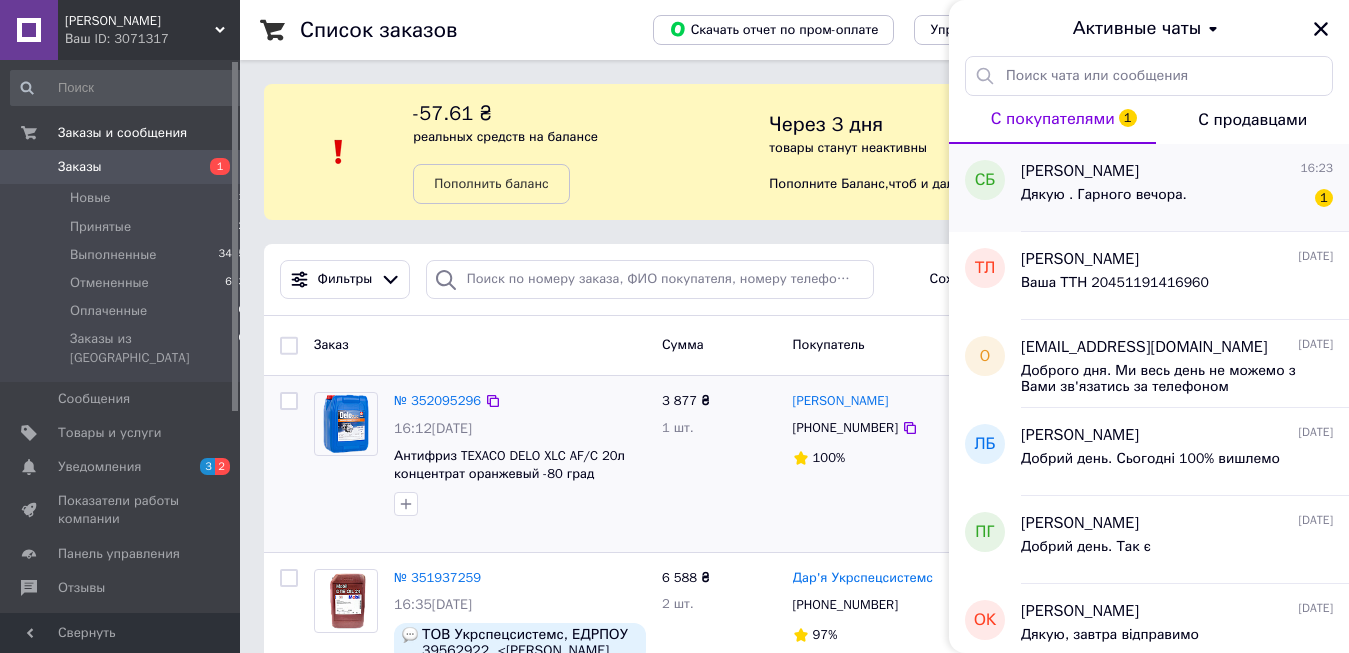 click on "Дякую . Гарного вечора." at bounding box center (1104, 195) 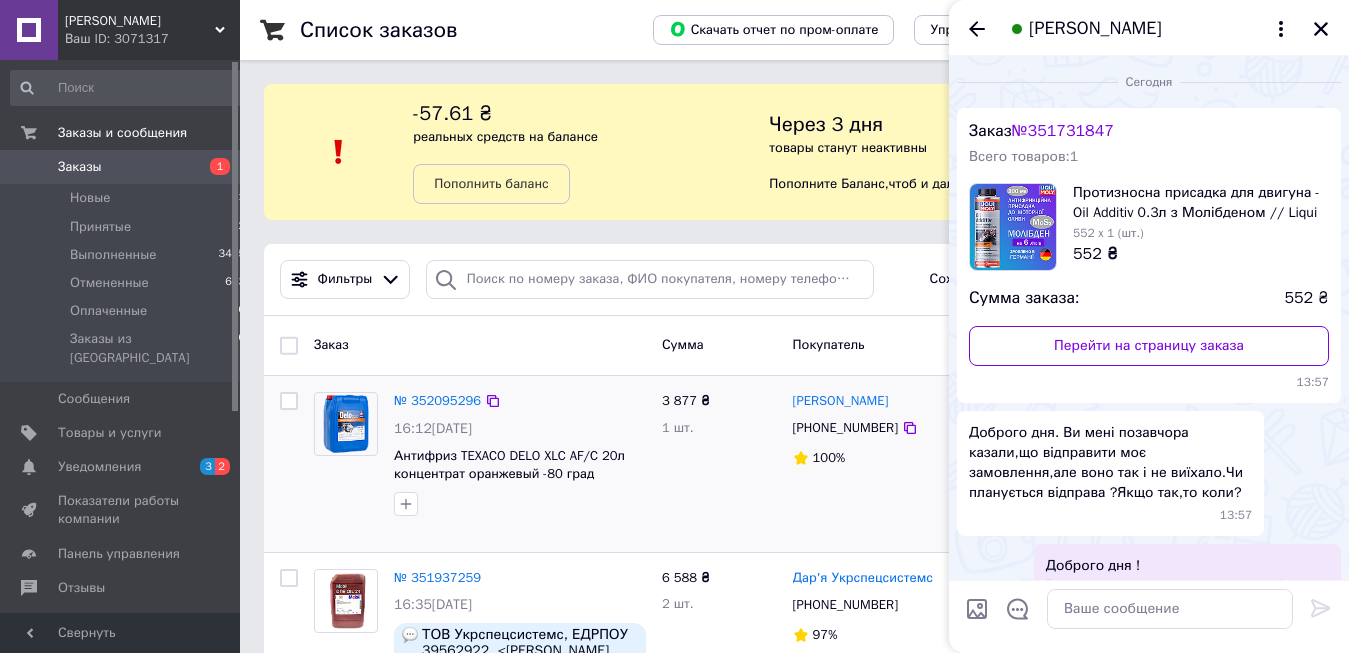 scroll, scrollTop: 446, scrollLeft: 0, axis: vertical 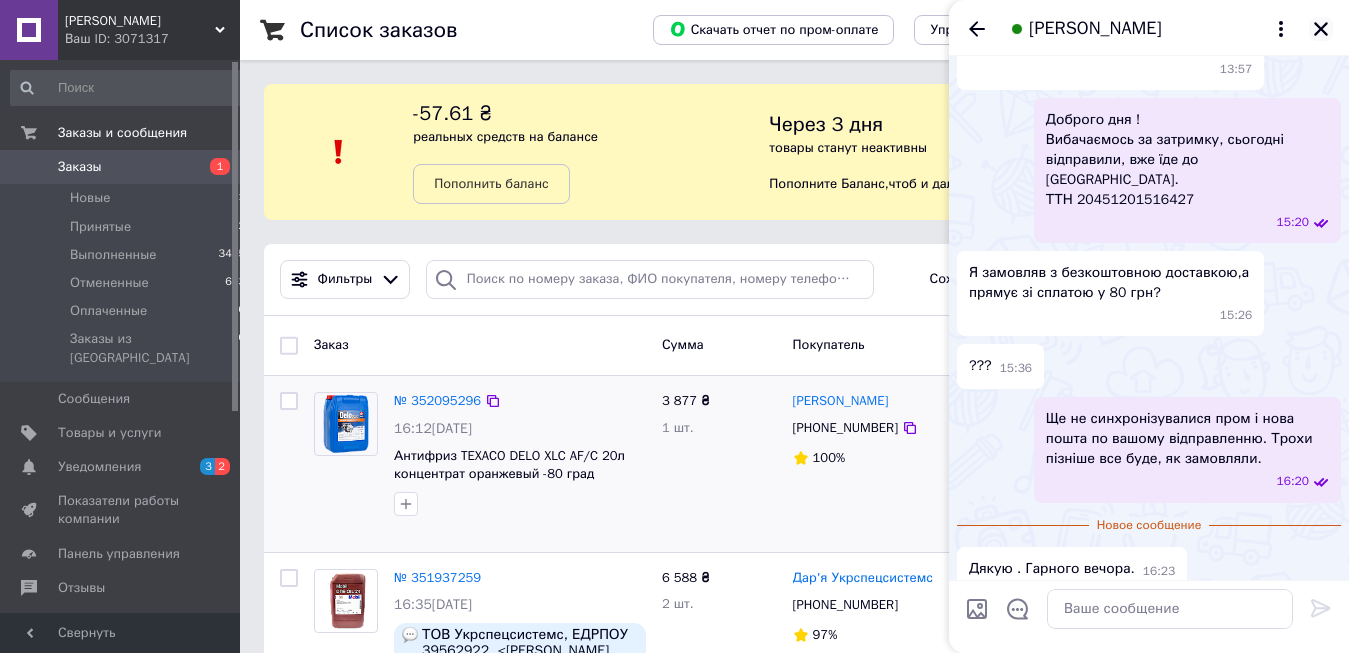 click 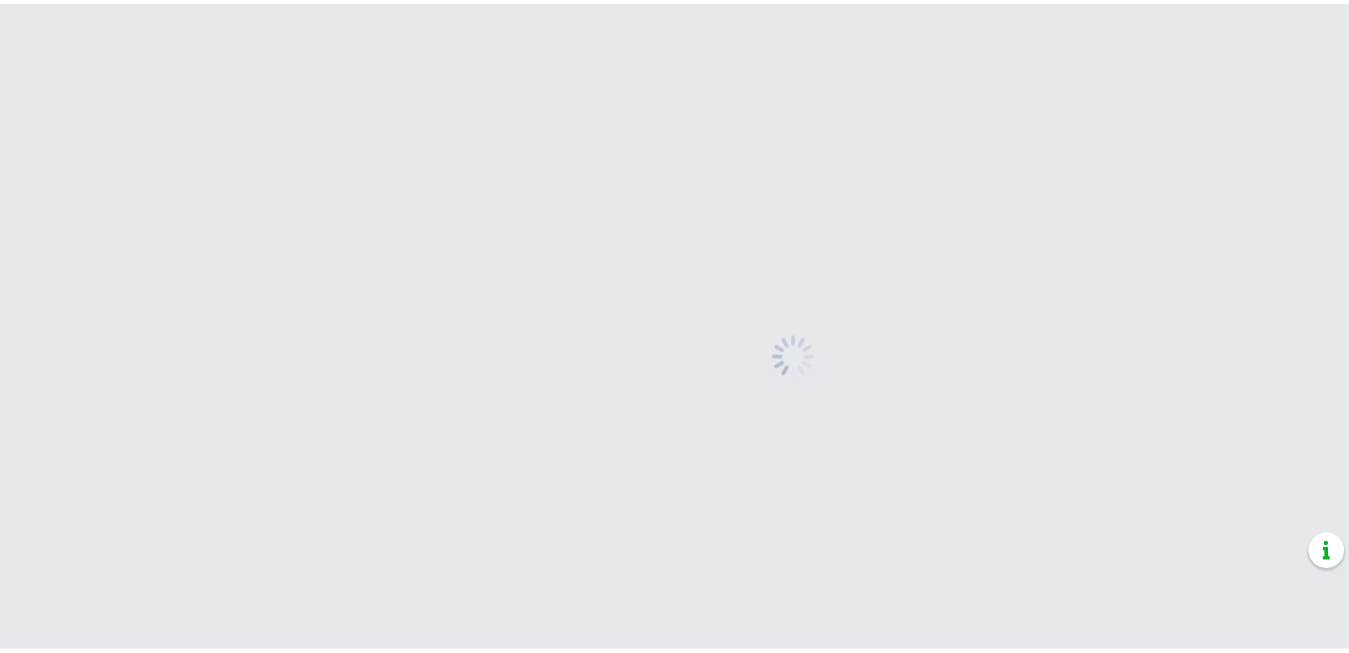 scroll, scrollTop: 0, scrollLeft: 0, axis: both 